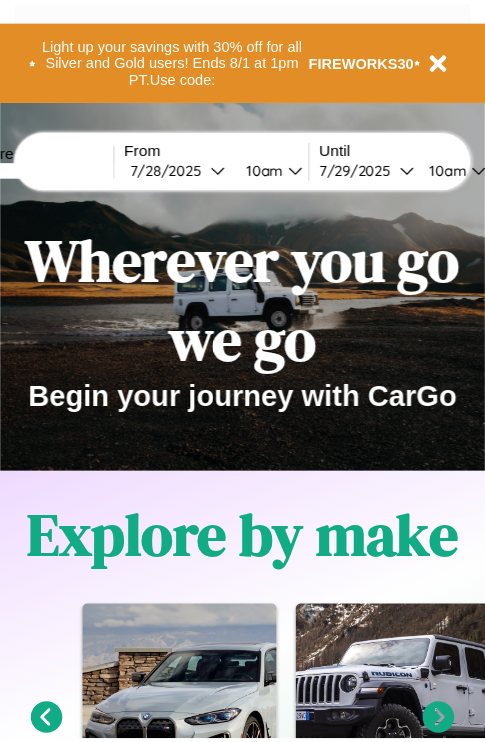 scroll, scrollTop: 0, scrollLeft: 0, axis: both 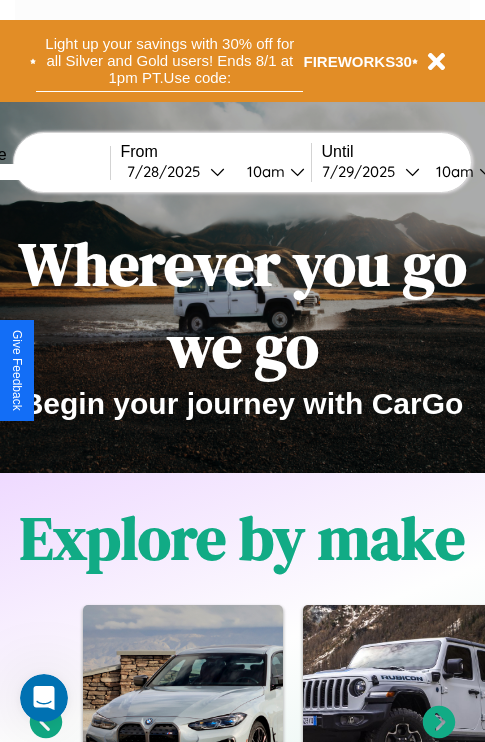 click on "Light up your savings with 30% off for all Silver and Gold users! Ends 8/1 at 1pm PT.  Use code:" at bounding box center (169, 61) 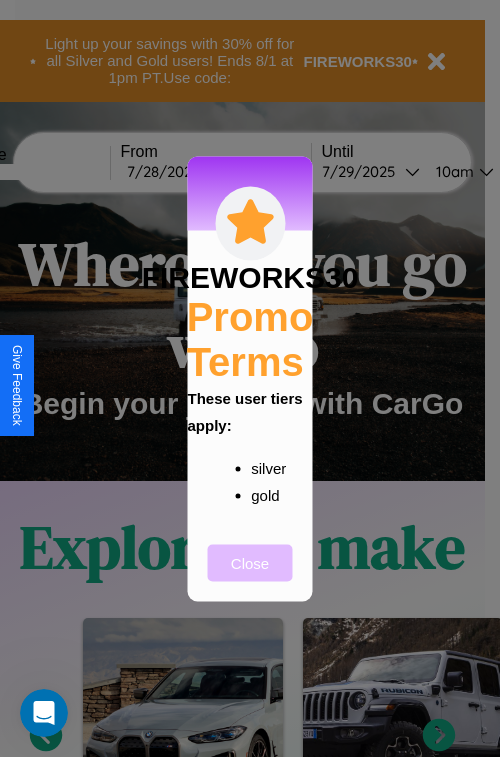 click on "Close" at bounding box center [250, 562] 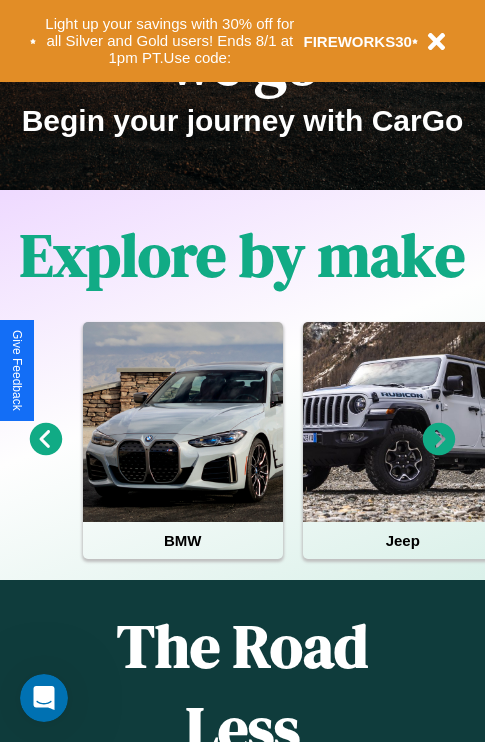 scroll, scrollTop: 308, scrollLeft: 0, axis: vertical 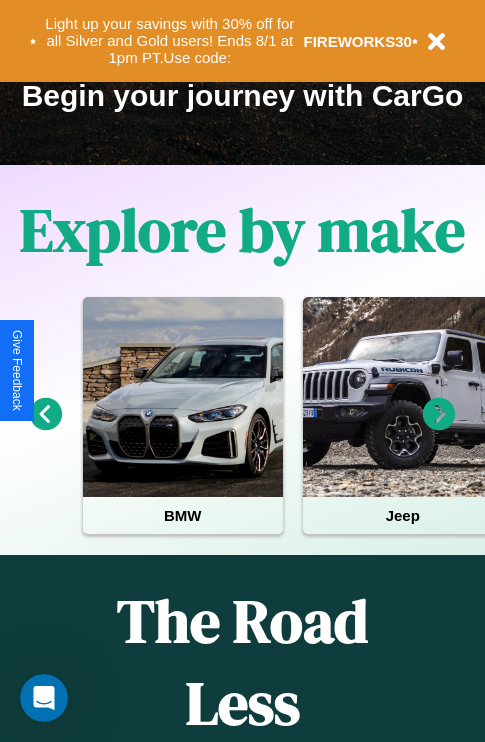 click 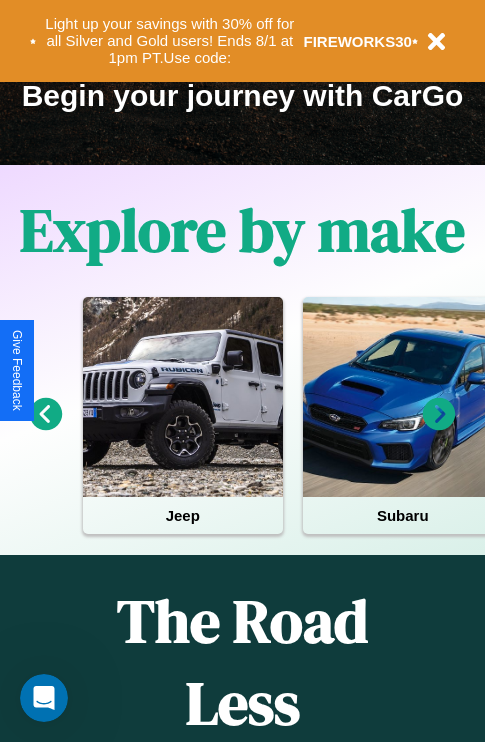 click 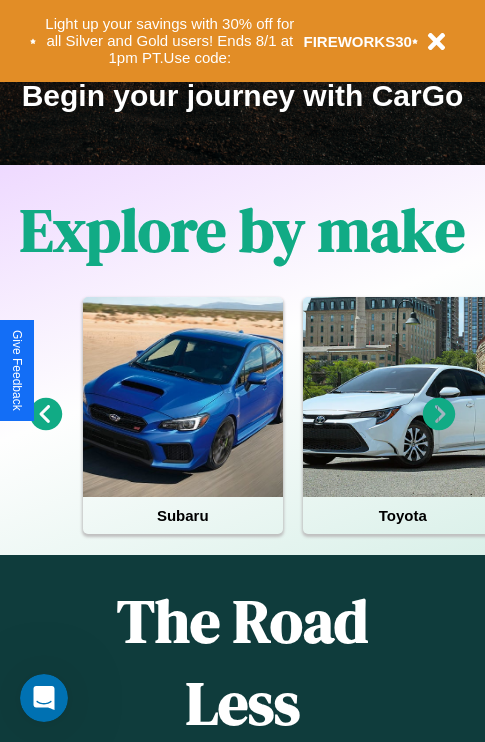 click 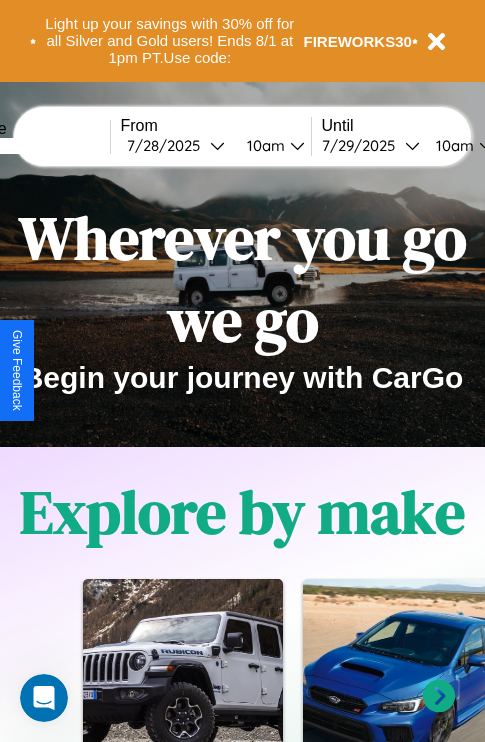 scroll, scrollTop: 0, scrollLeft: 0, axis: both 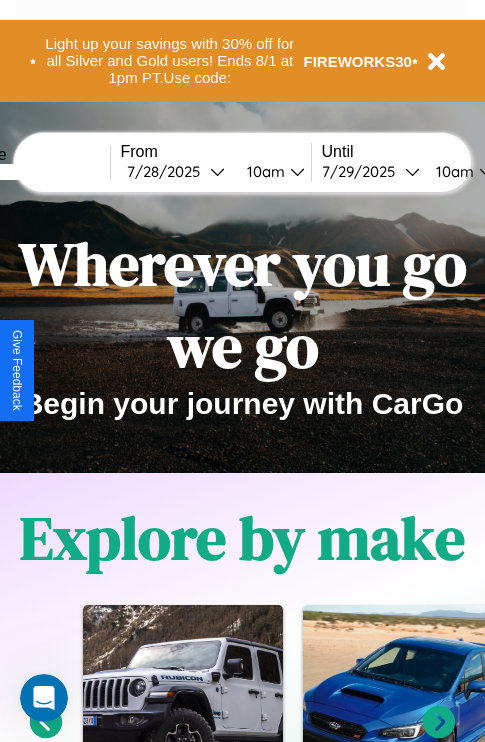 click at bounding box center [35, 172] 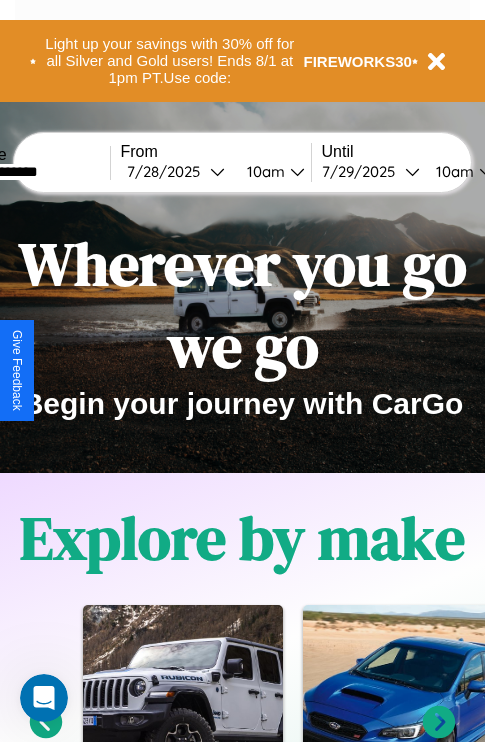 type on "**********" 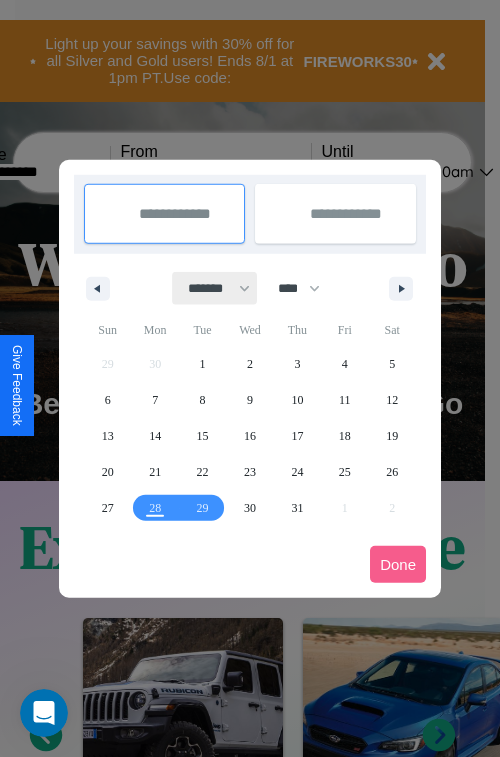 click on "******* ******** ***** ***** *** **** **** ****** ********* ******* ******** ********" at bounding box center [215, 288] 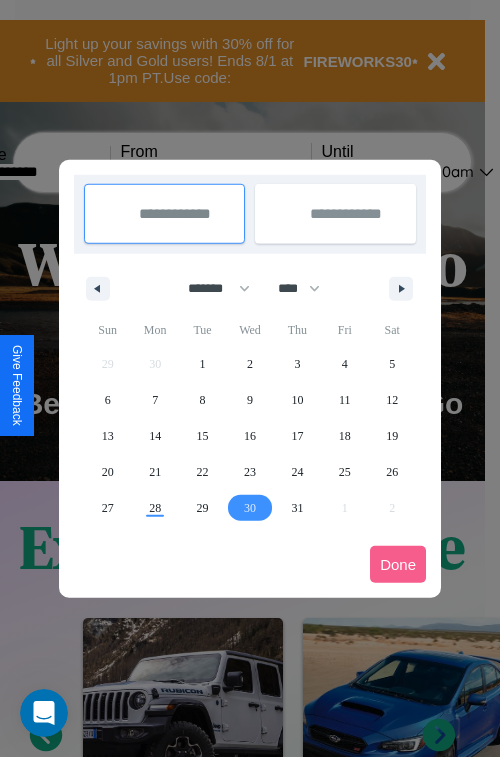 click on "30" at bounding box center (250, 508) 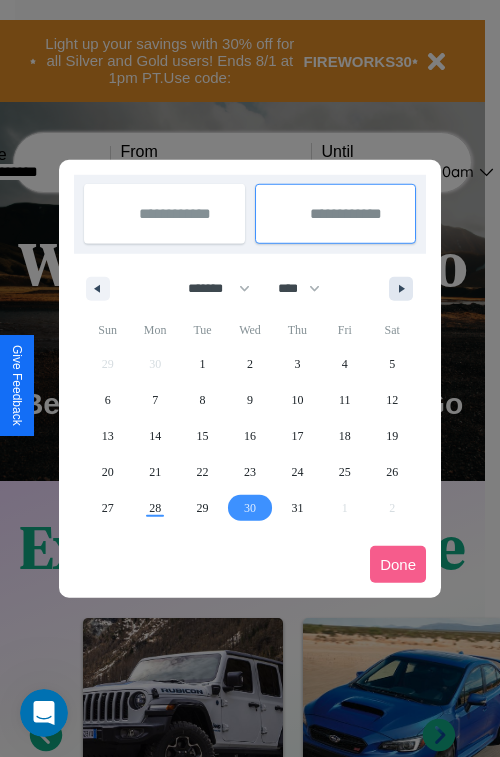 click at bounding box center [405, 289] 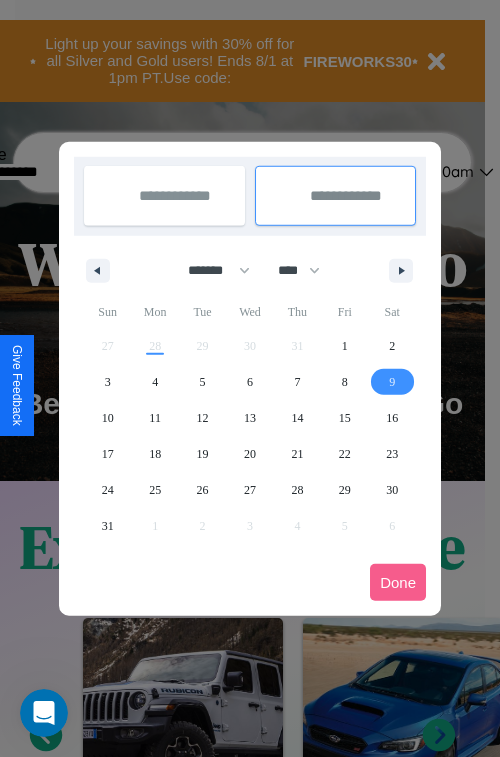 click on "9" at bounding box center [392, 382] 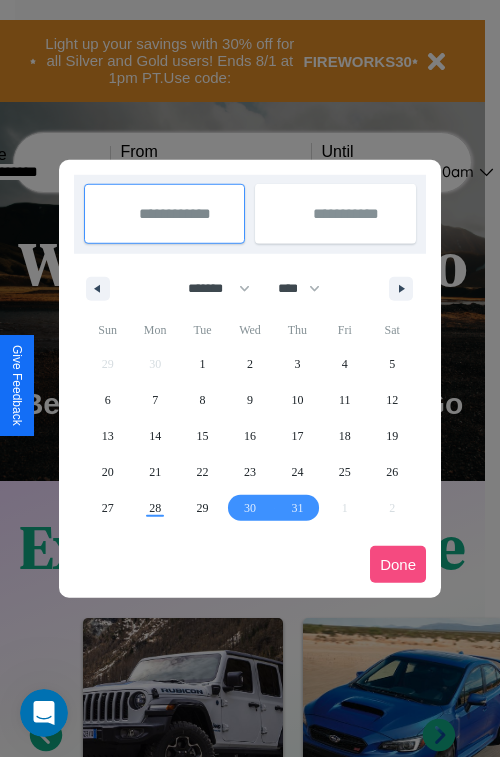 click on "Done" at bounding box center (398, 564) 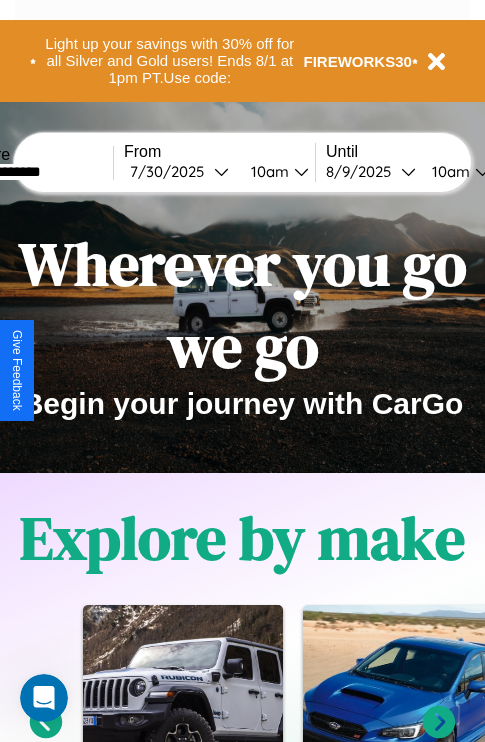 click on "10am" at bounding box center (267, 171) 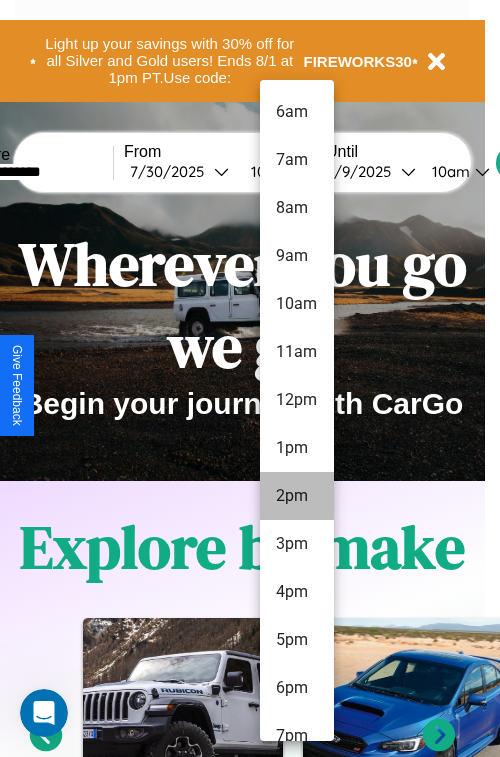 click on "2pm" at bounding box center [297, 496] 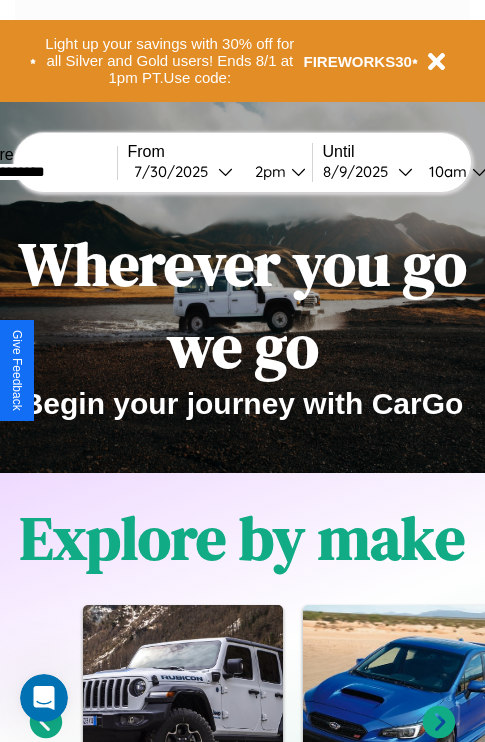 scroll, scrollTop: 0, scrollLeft: 69, axis: horizontal 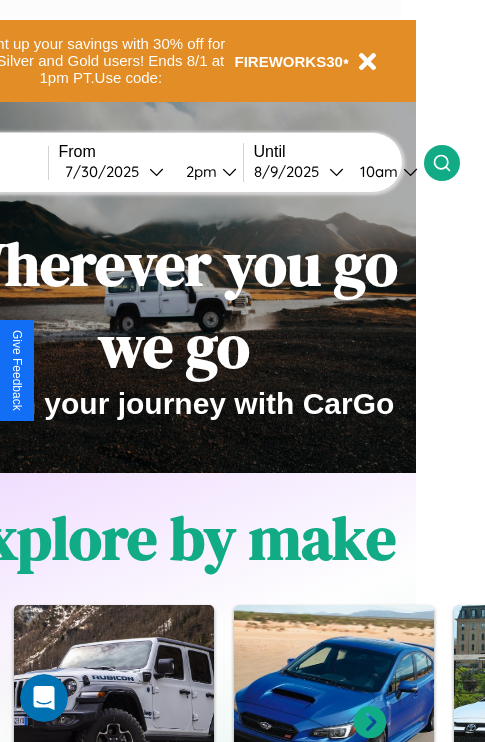 click 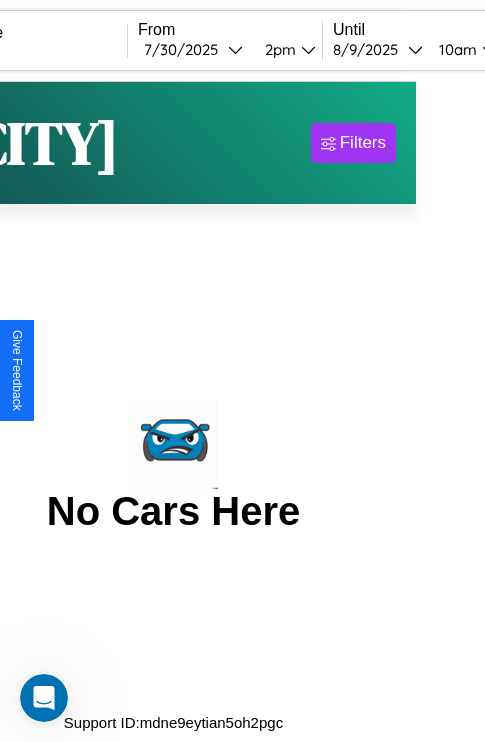 scroll, scrollTop: 0, scrollLeft: 0, axis: both 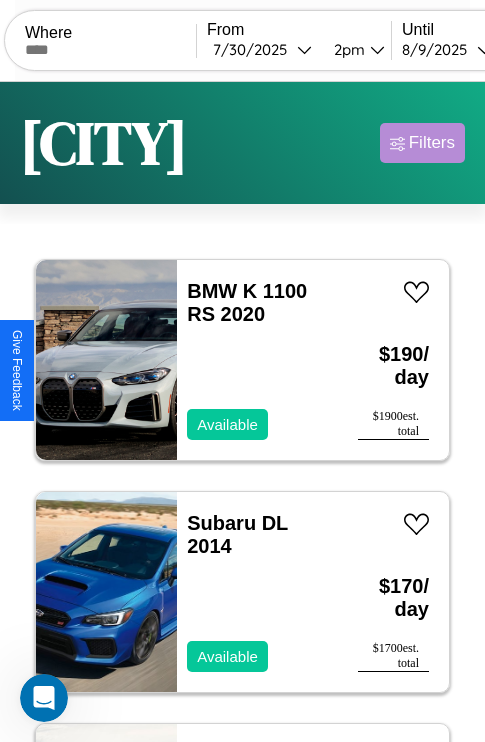 click on "Filters" at bounding box center [432, 143] 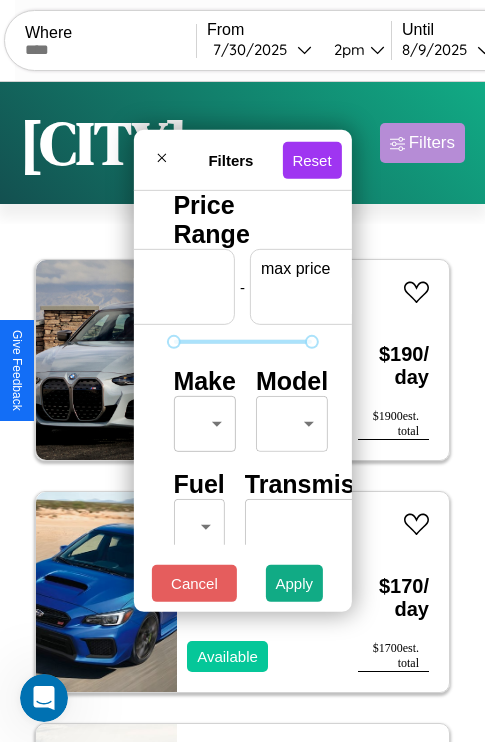 scroll, scrollTop: 0, scrollLeft: 124, axis: horizontal 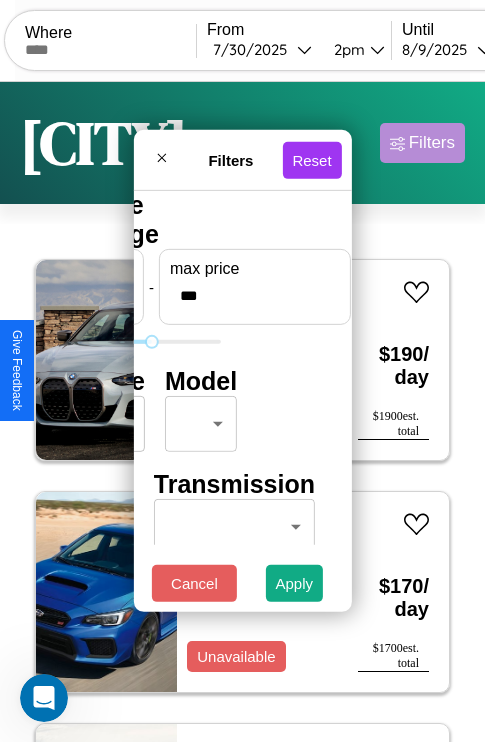 type on "***" 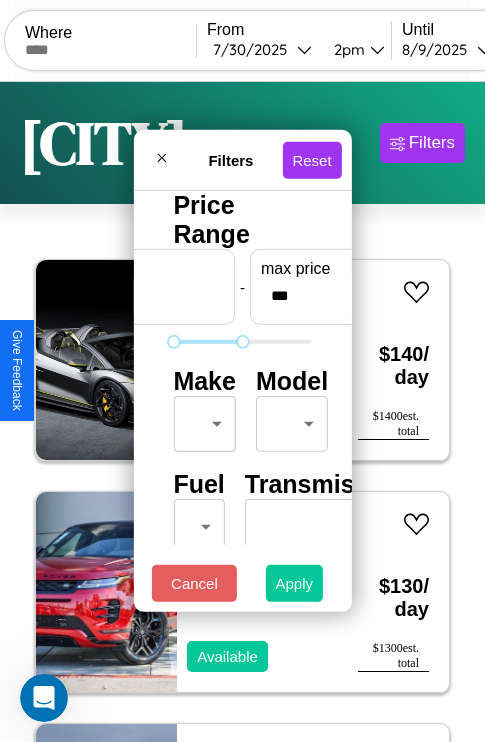 type on "*" 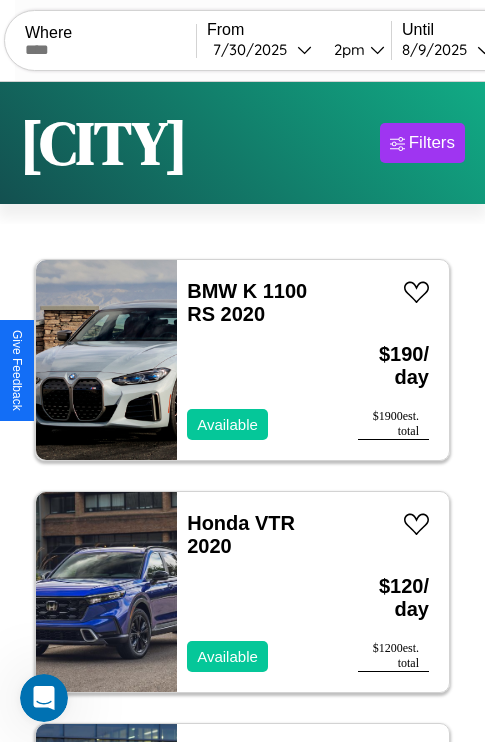 scroll, scrollTop: 52, scrollLeft: 0, axis: vertical 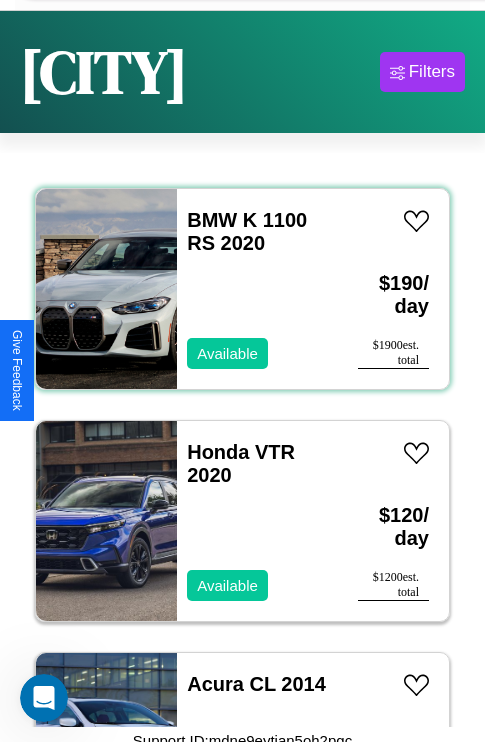 click on "BMW   K 1100 RS   2020 Available" at bounding box center (257, 289) 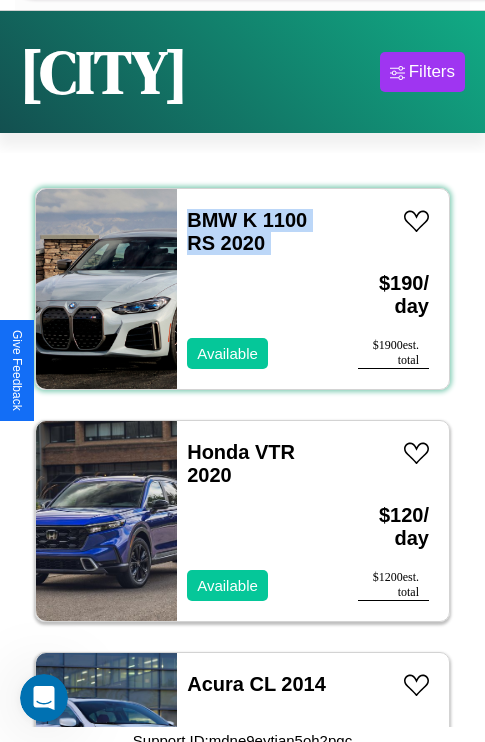 click on "BMW   K 1100 RS   2020 Available" at bounding box center (257, 289) 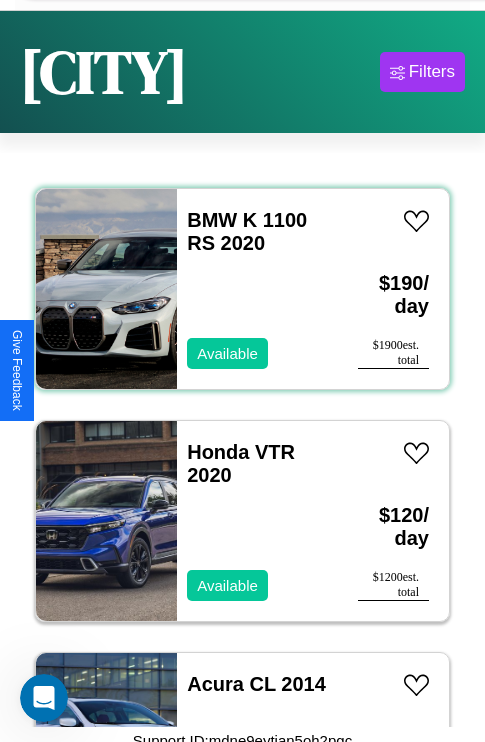 click on "BMW   K 1100 RS   2020 Available" at bounding box center [257, 289] 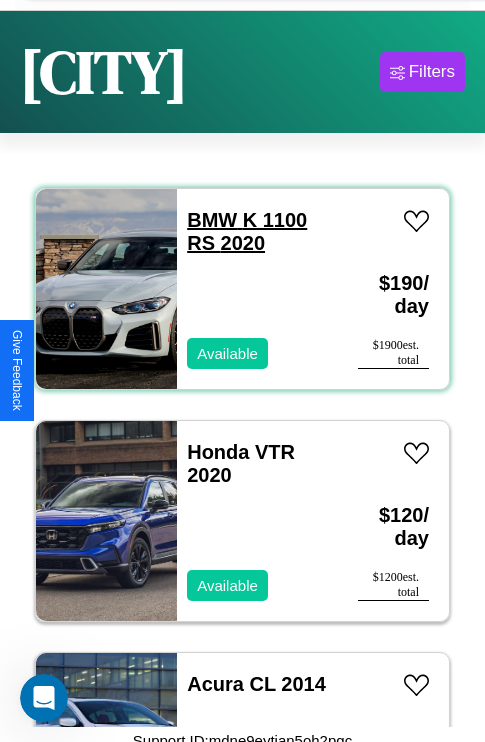 click on "BMW   K 1100 RS   2020" at bounding box center (247, 231) 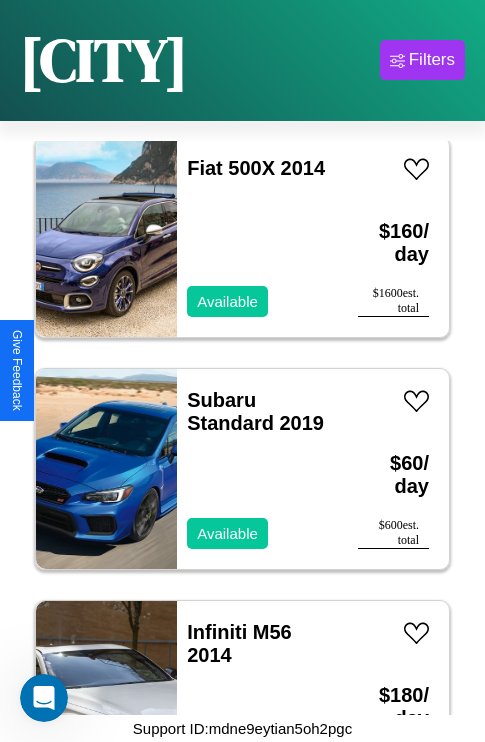scroll, scrollTop: 5179, scrollLeft: 0, axis: vertical 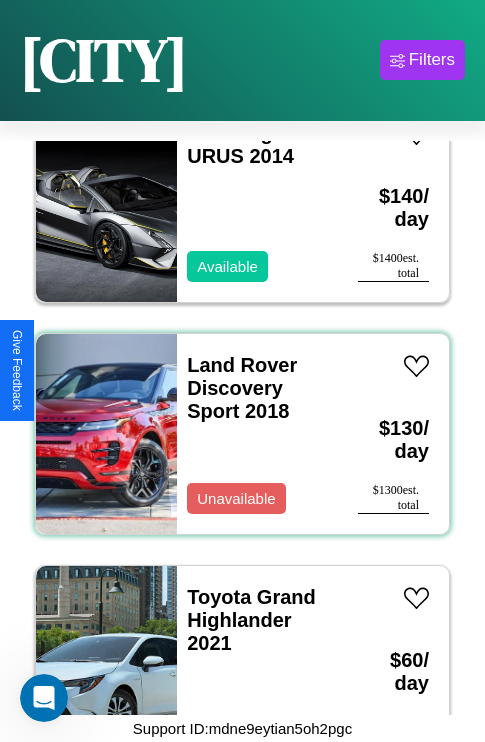 click on "Land Rover   Discovery Sport   2018 Unavailable" at bounding box center (257, 434) 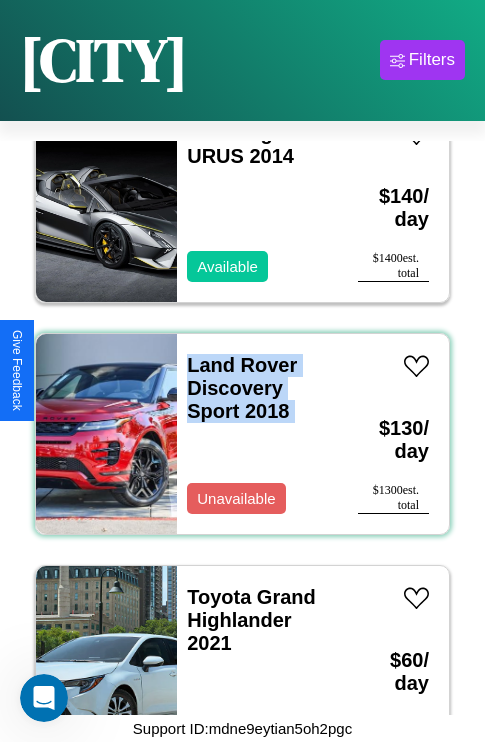 click on "Land Rover   Discovery Sport   2018 Unavailable" at bounding box center [257, 434] 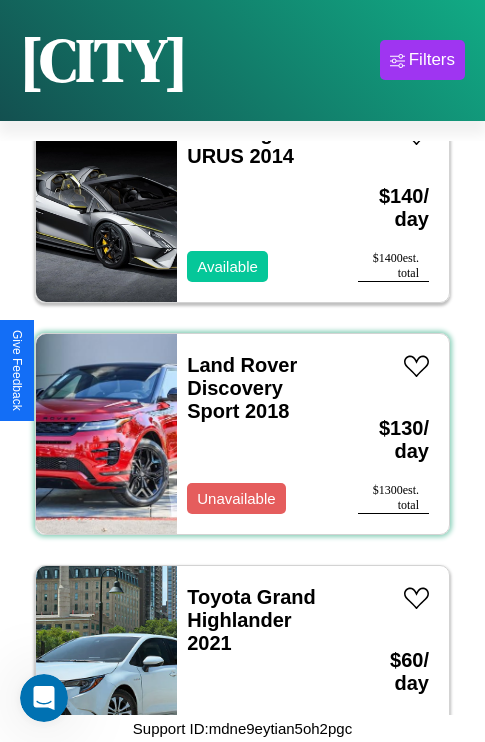click on "Land Rover   Discovery Sport   2018 Unavailable" at bounding box center (257, 434) 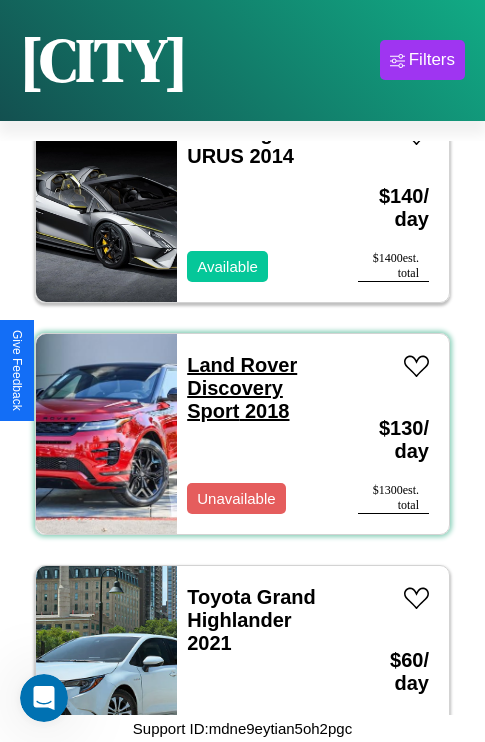 click on "Land Rover   Discovery Sport   2018" at bounding box center (242, 388) 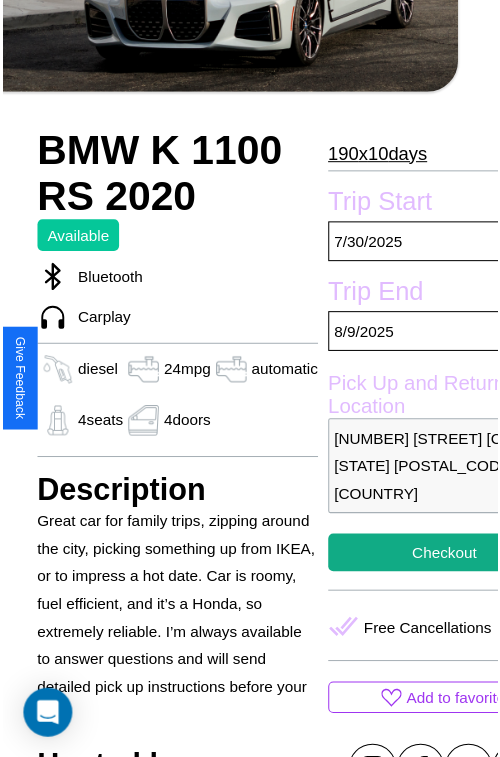 scroll, scrollTop: 559, scrollLeft: 88, axis: both 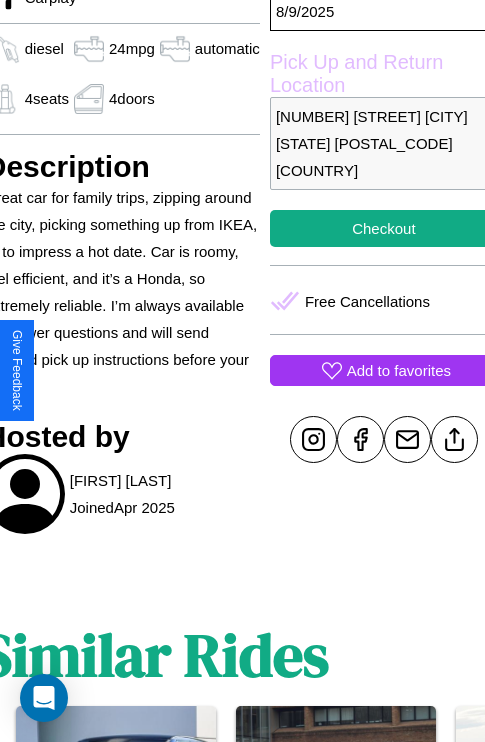 click on "Add to favorites" at bounding box center (399, 370) 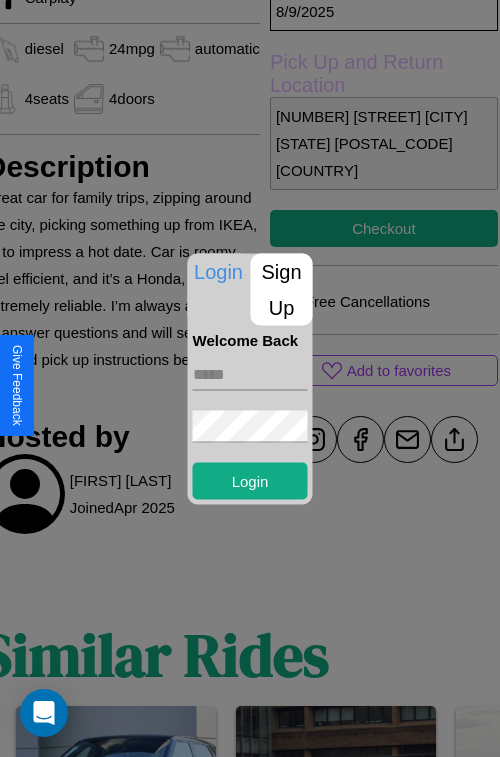 click at bounding box center [250, 374] 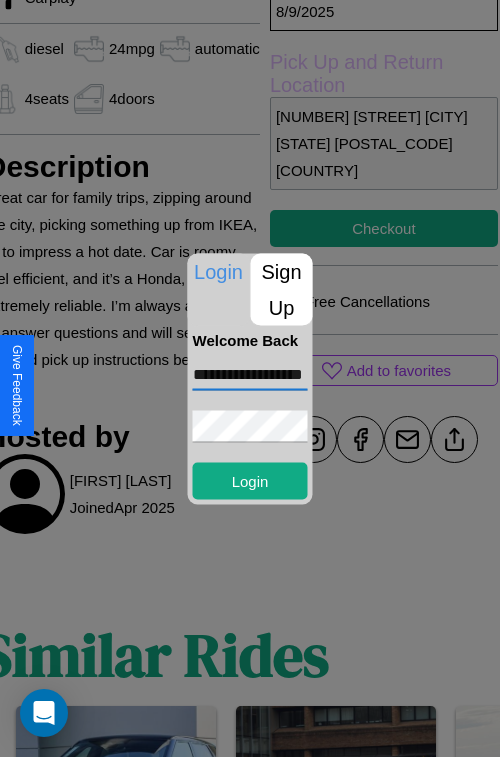 scroll, scrollTop: 0, scrollLeft: 39, axis: horizontal 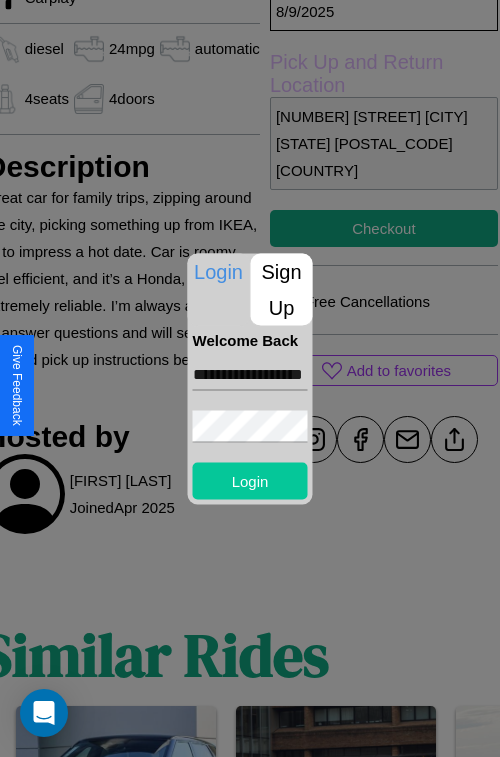 click on "Login" at bounding box center [250, 480] 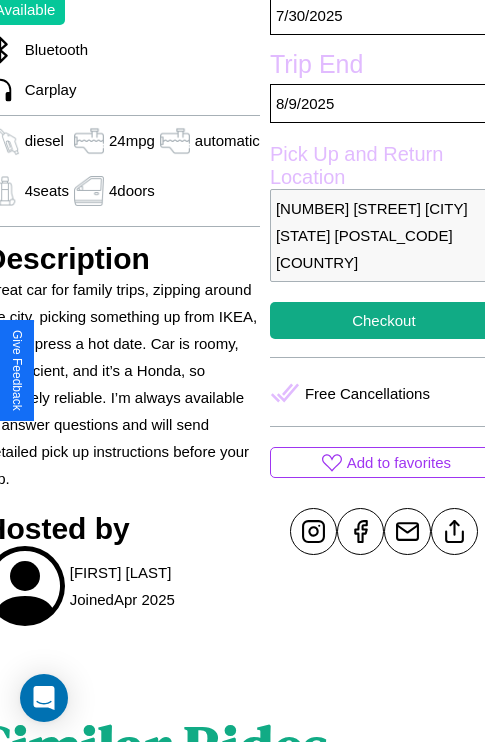scroll, scrollTop: 417, scrollLeft: 88, axis: both 